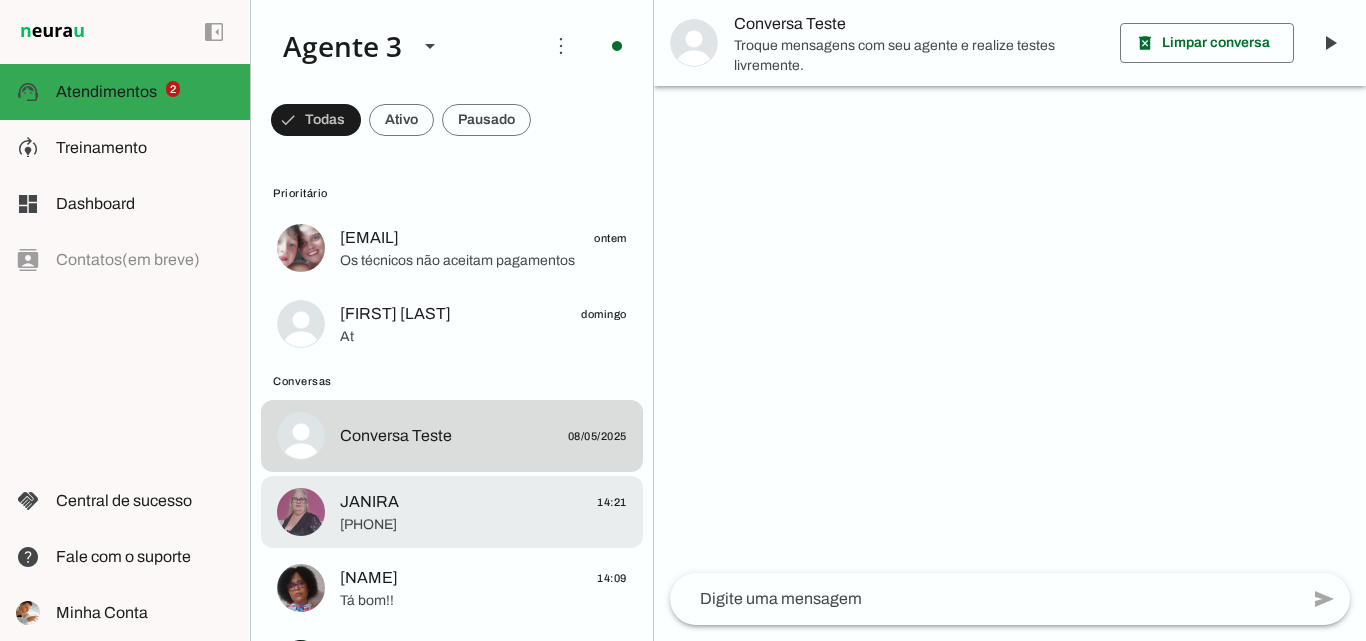 scroll, scrollTop: 0, scrollLeft: 0, axis: both 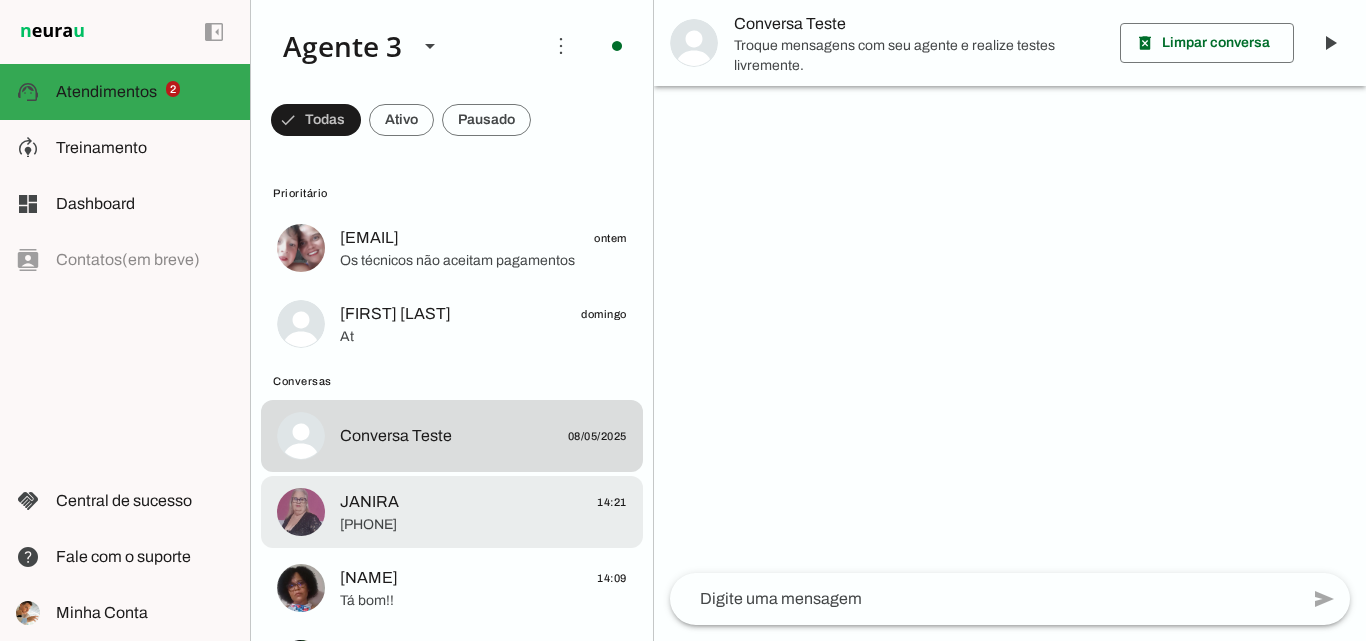 click on "JANIRA
14:21" 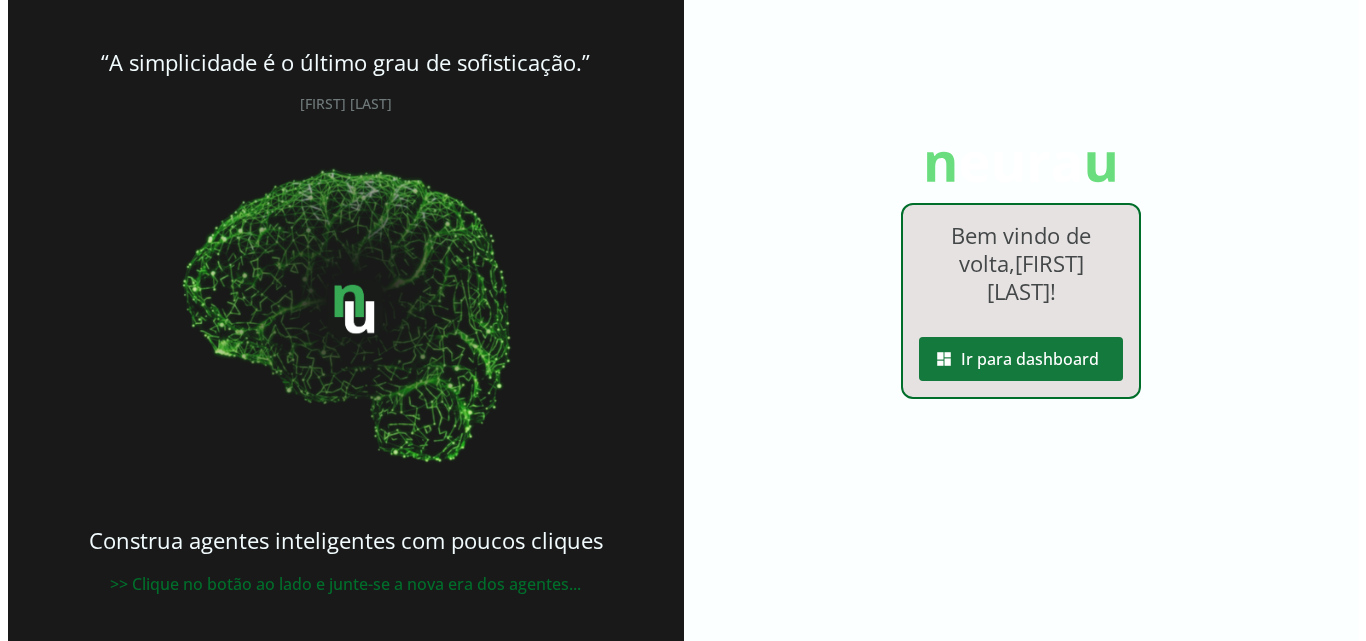 scroll, scrollTop: 0, scrollLeft: 0, axis: both 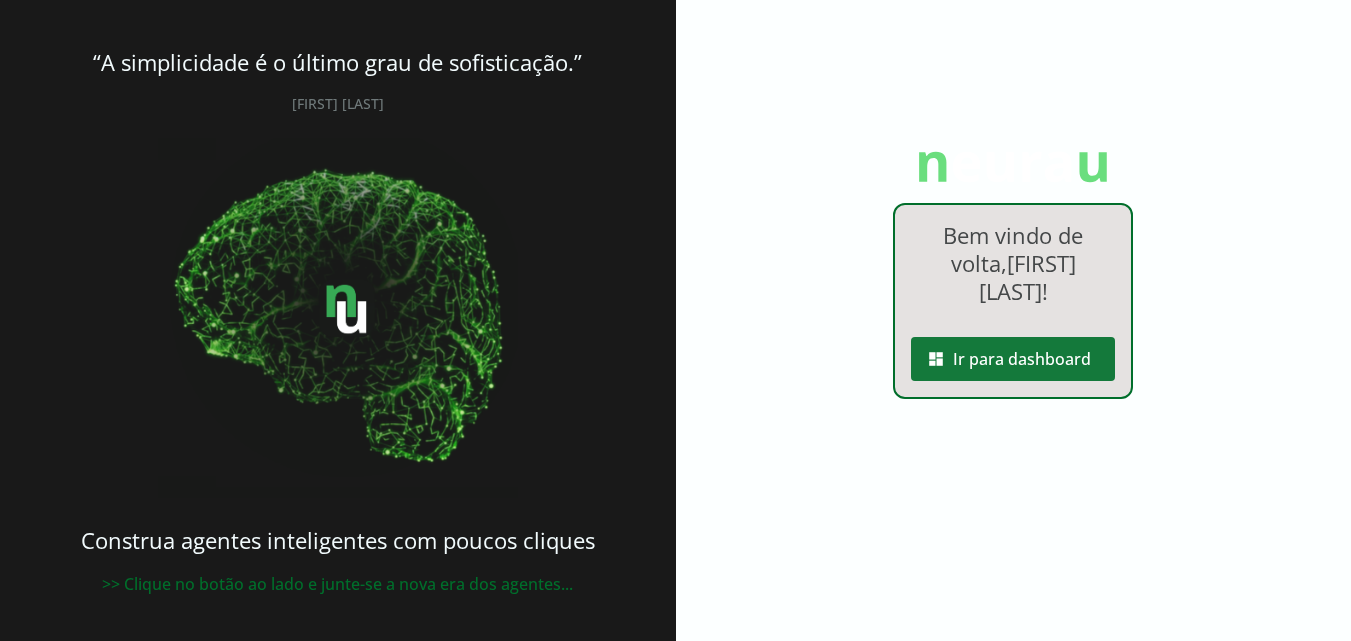 click at bounding box center [1013, 359] 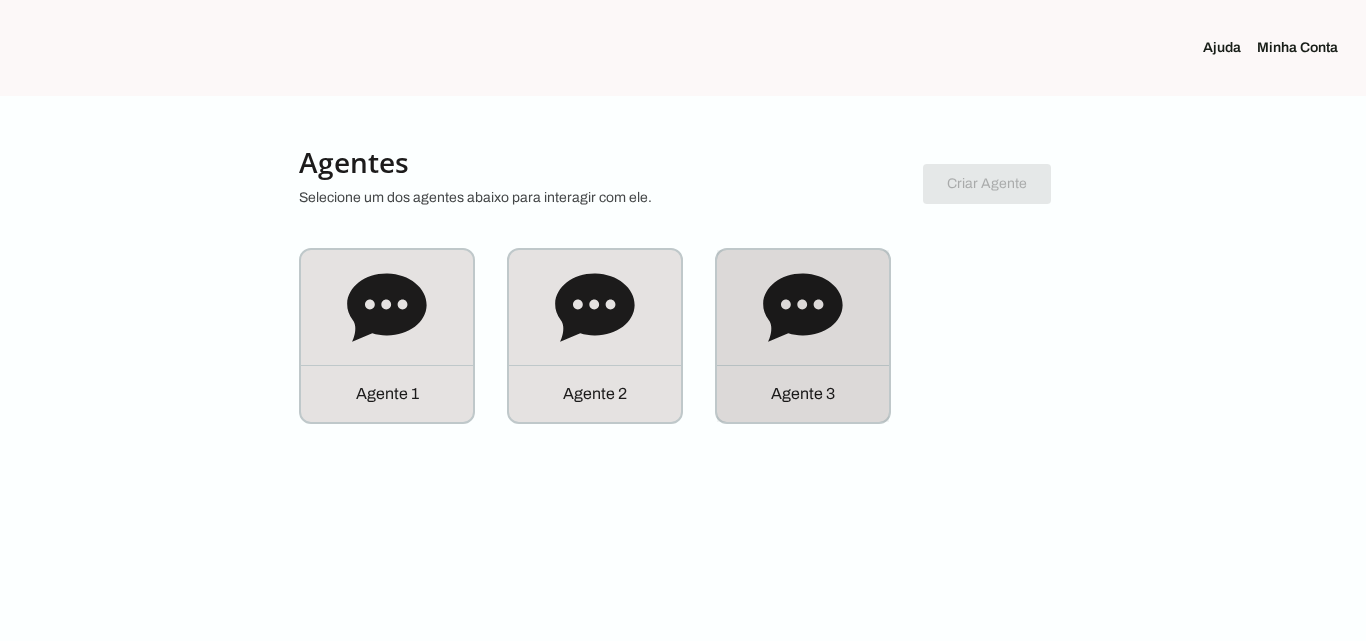click 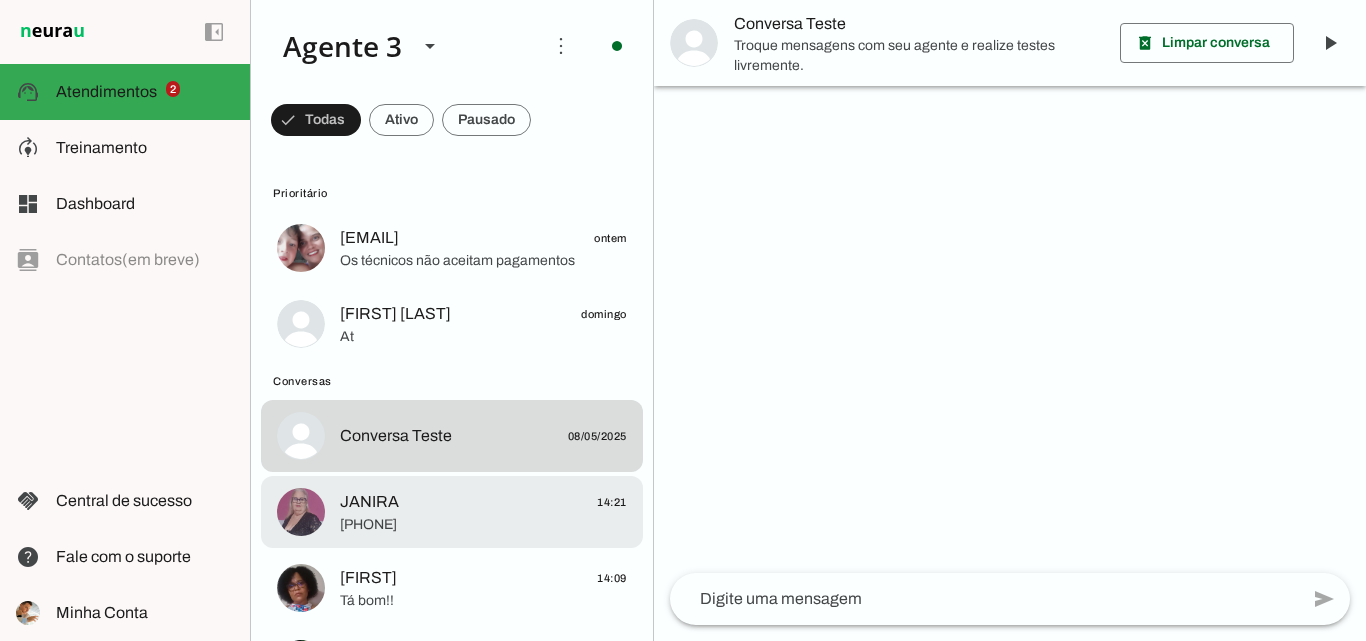 click on "[FIRST]
[TIME]
[PHONE]" at bounding box center (452, 248) 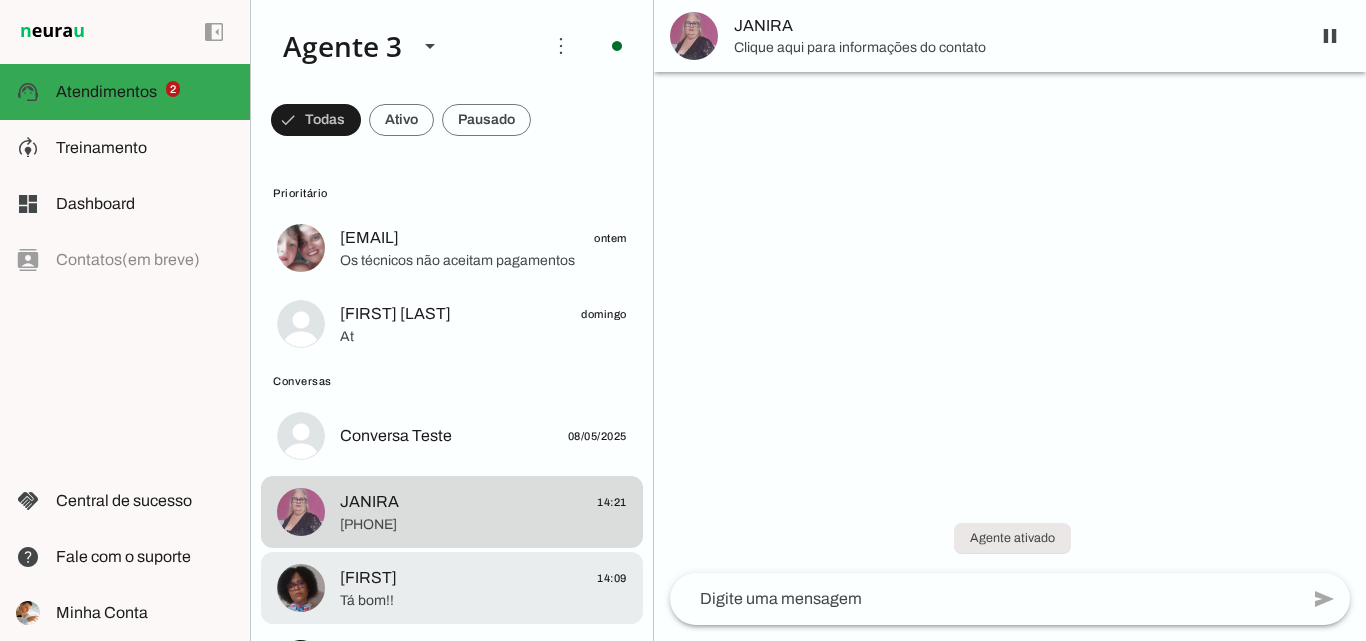 click on "[FIRST]
[TIME]
[PHONE]" 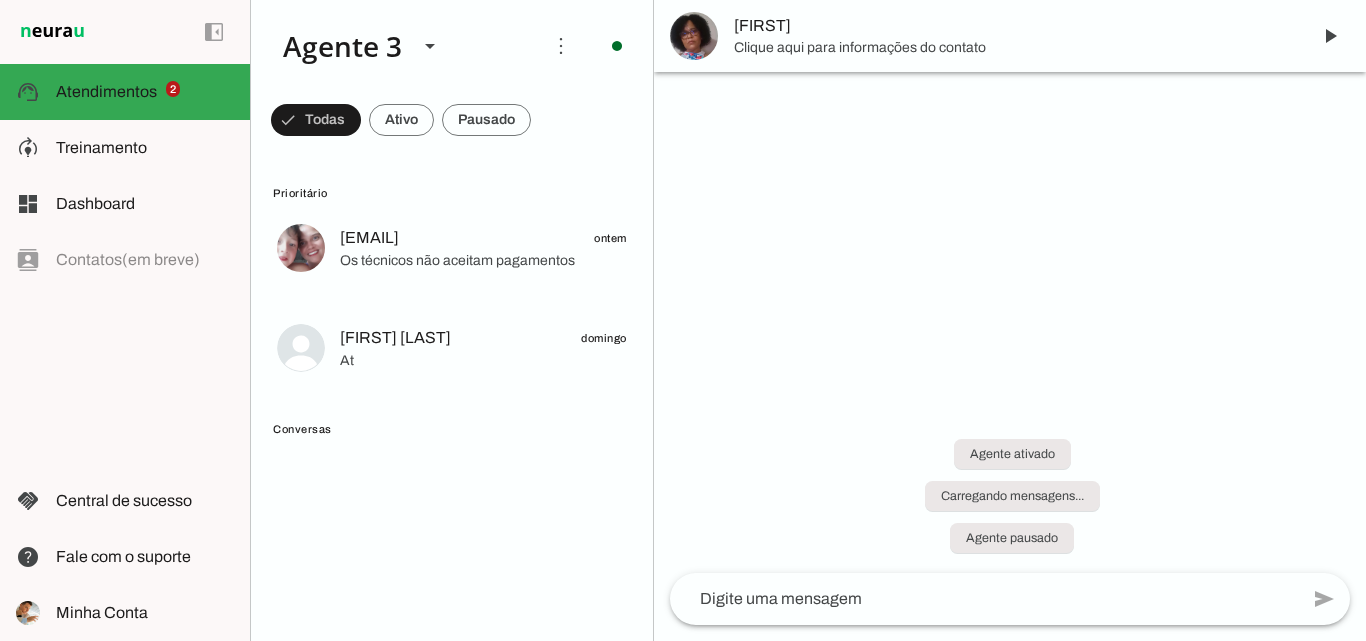 scroll, scrollTop: 0, scrollLeft: 0, axis: both 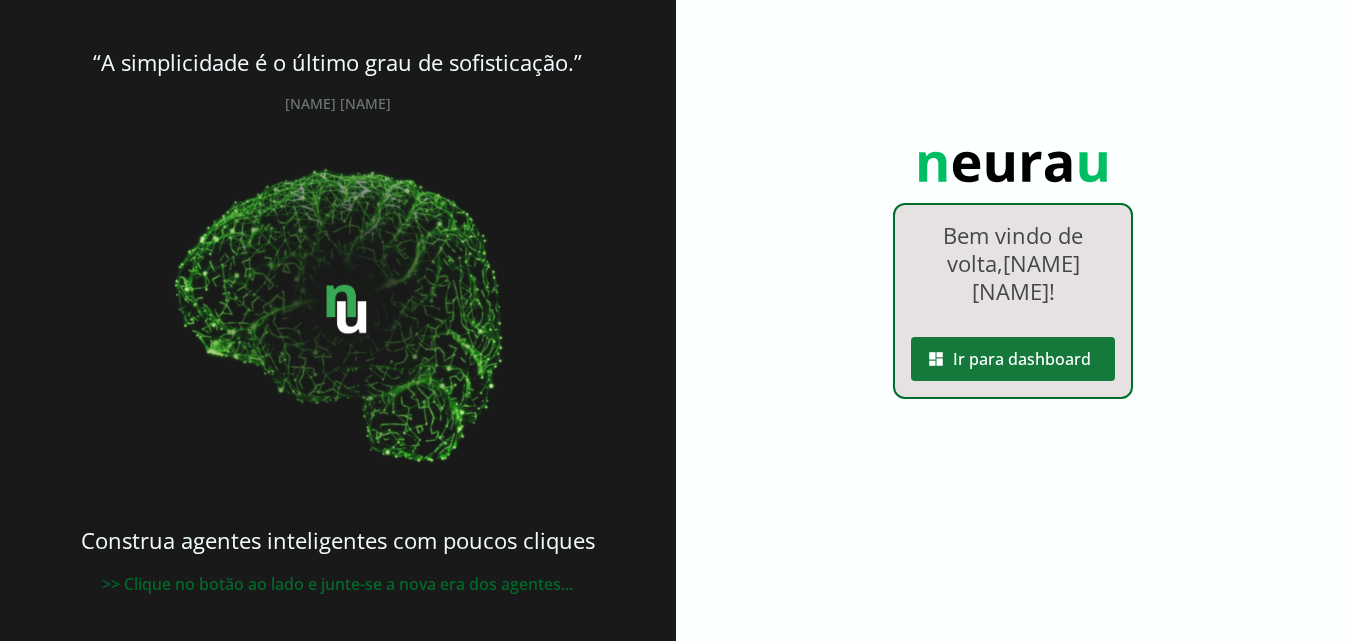 click at bounding box center (1013, 359) 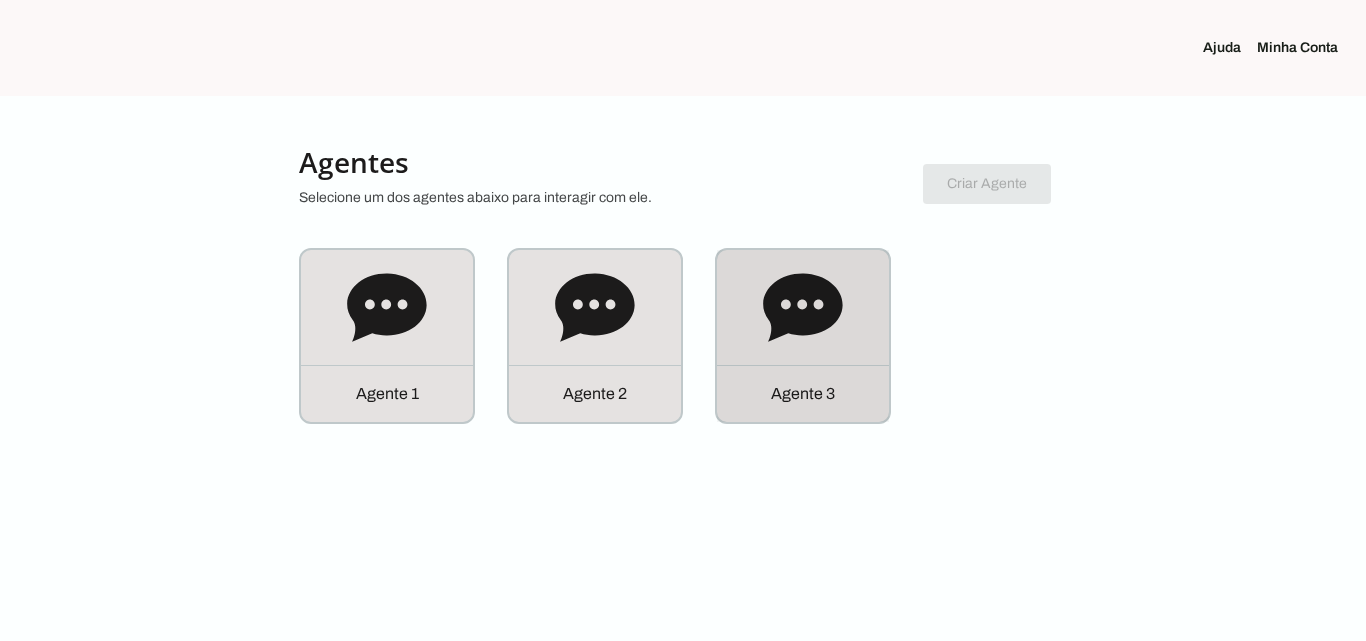 click on "Agente 3" 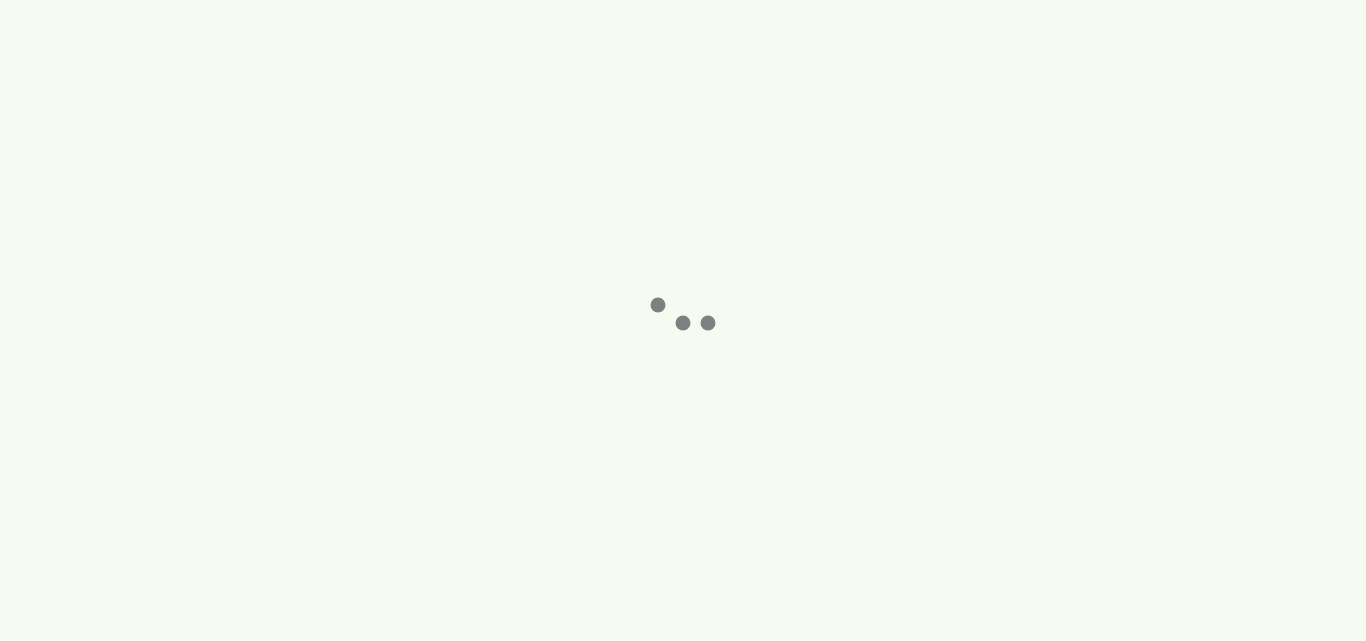 click at bounding box center [683, 320] 